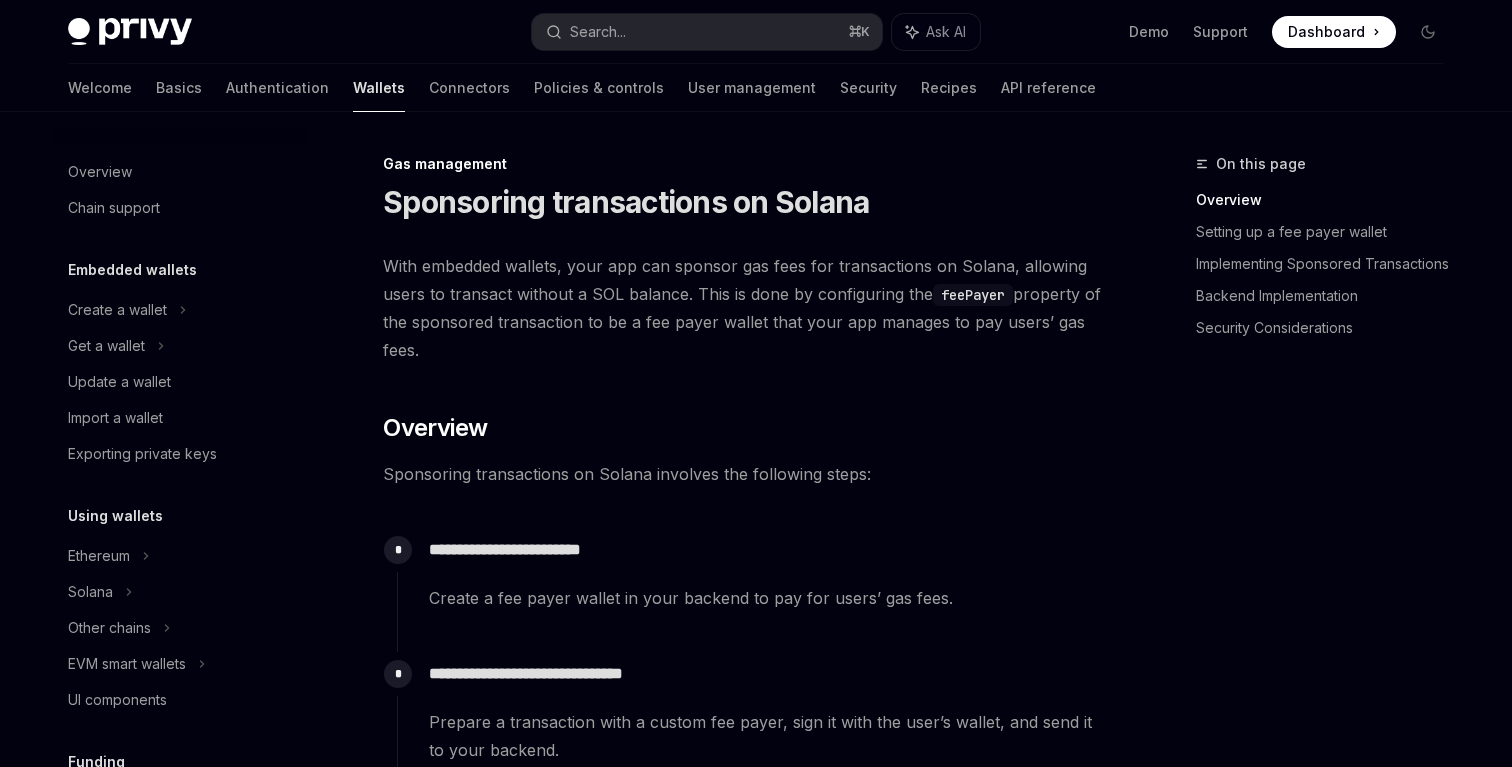 scroll, scrollTop: 0, scrollLeft: 0, axis: both 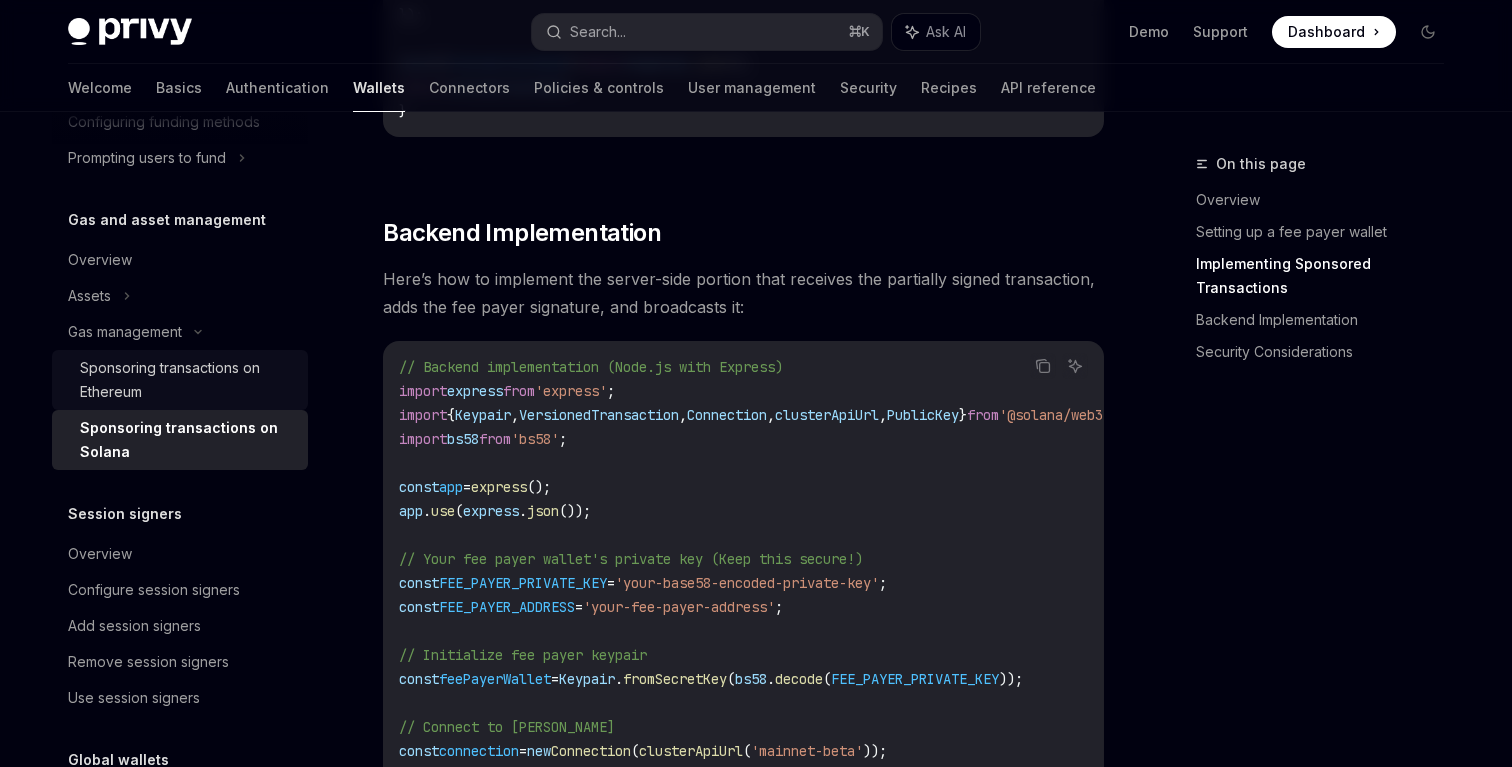 click on "Sponsoring transactions on Ethereum" at bounding box center [188, 380] 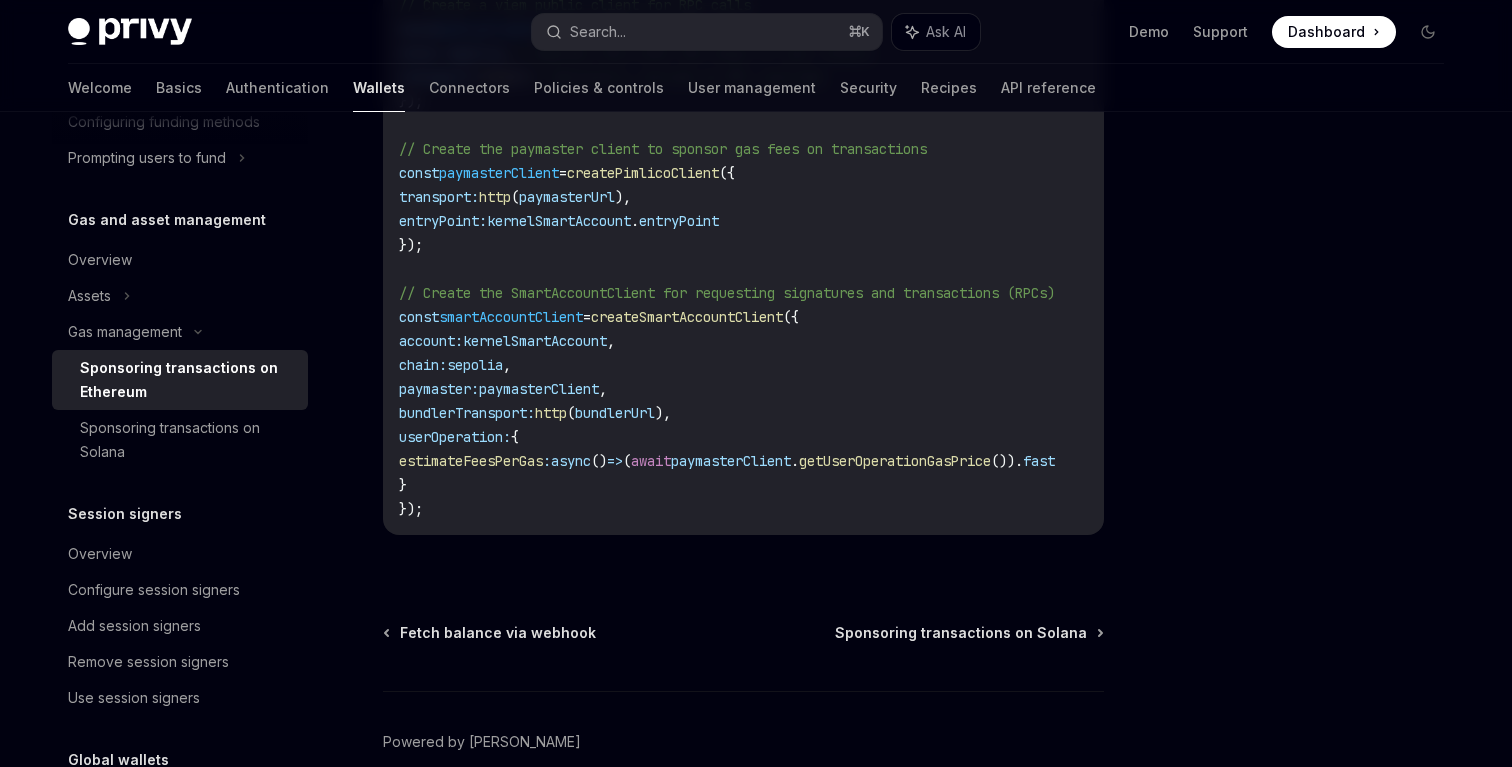 scroll, scrollTop: 2568, scrollLeft: 0, axis: vertical 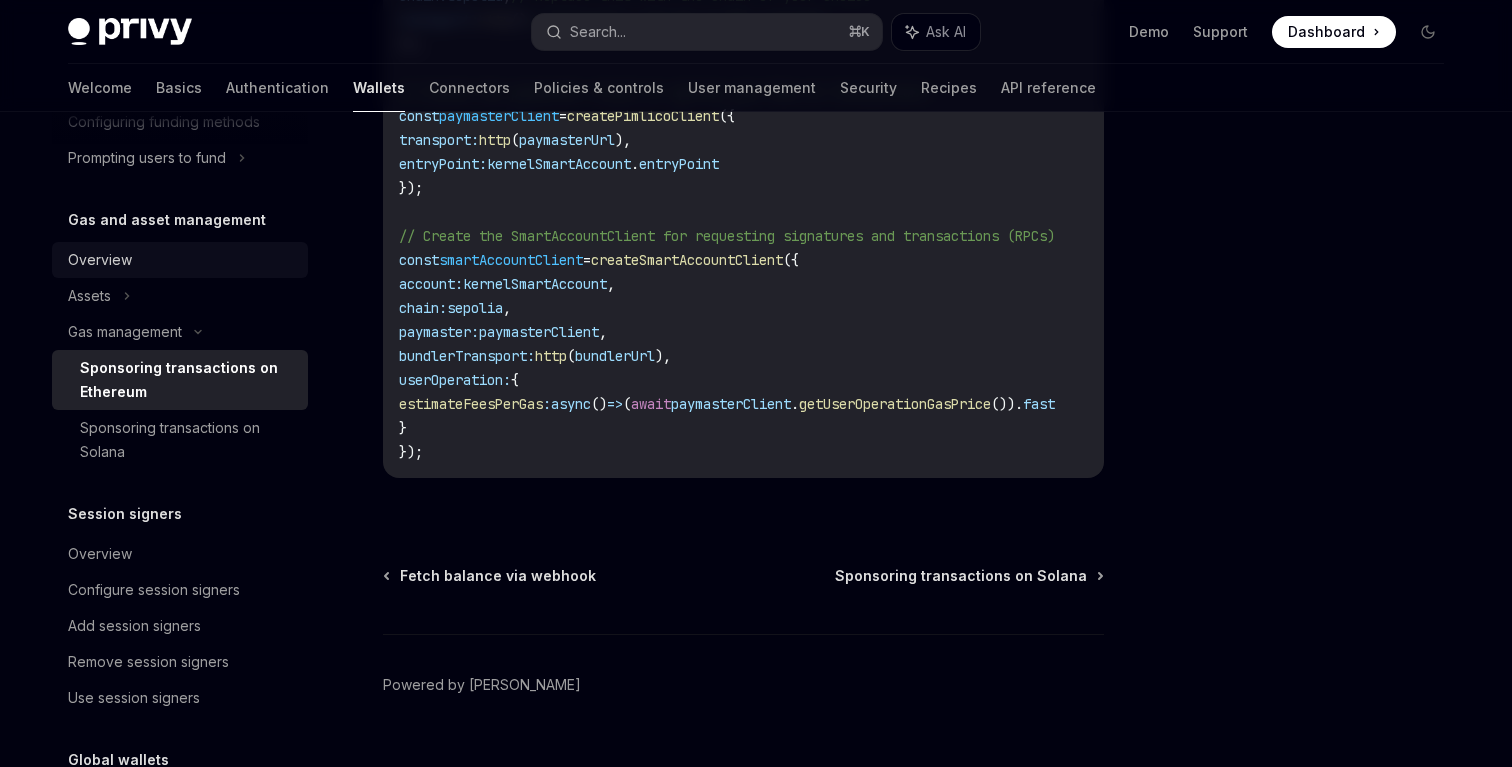 click on "Overview" at bounding box center (182, 260) 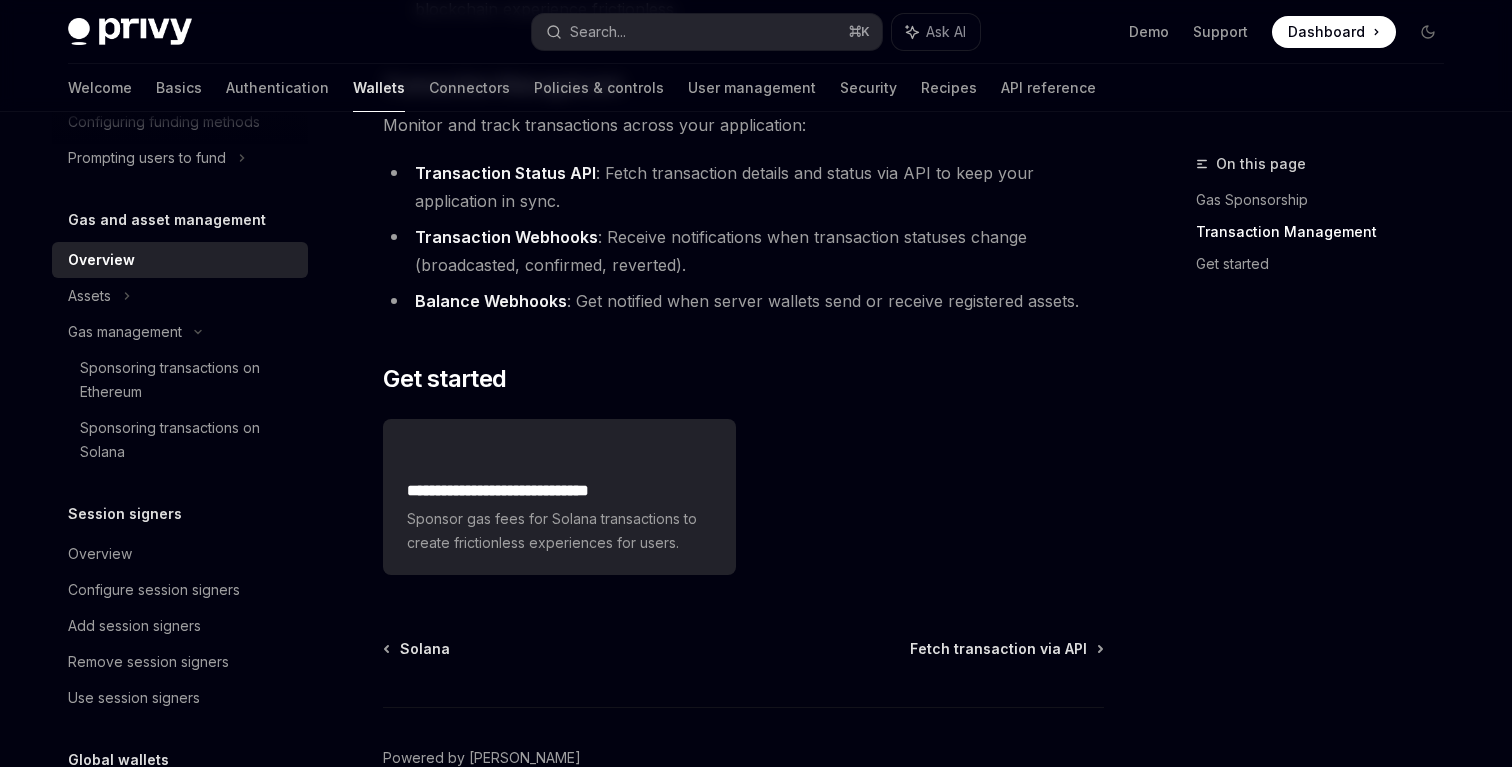 scroll, scrollTop: 546, scrollLeft: 0, axis: vertical 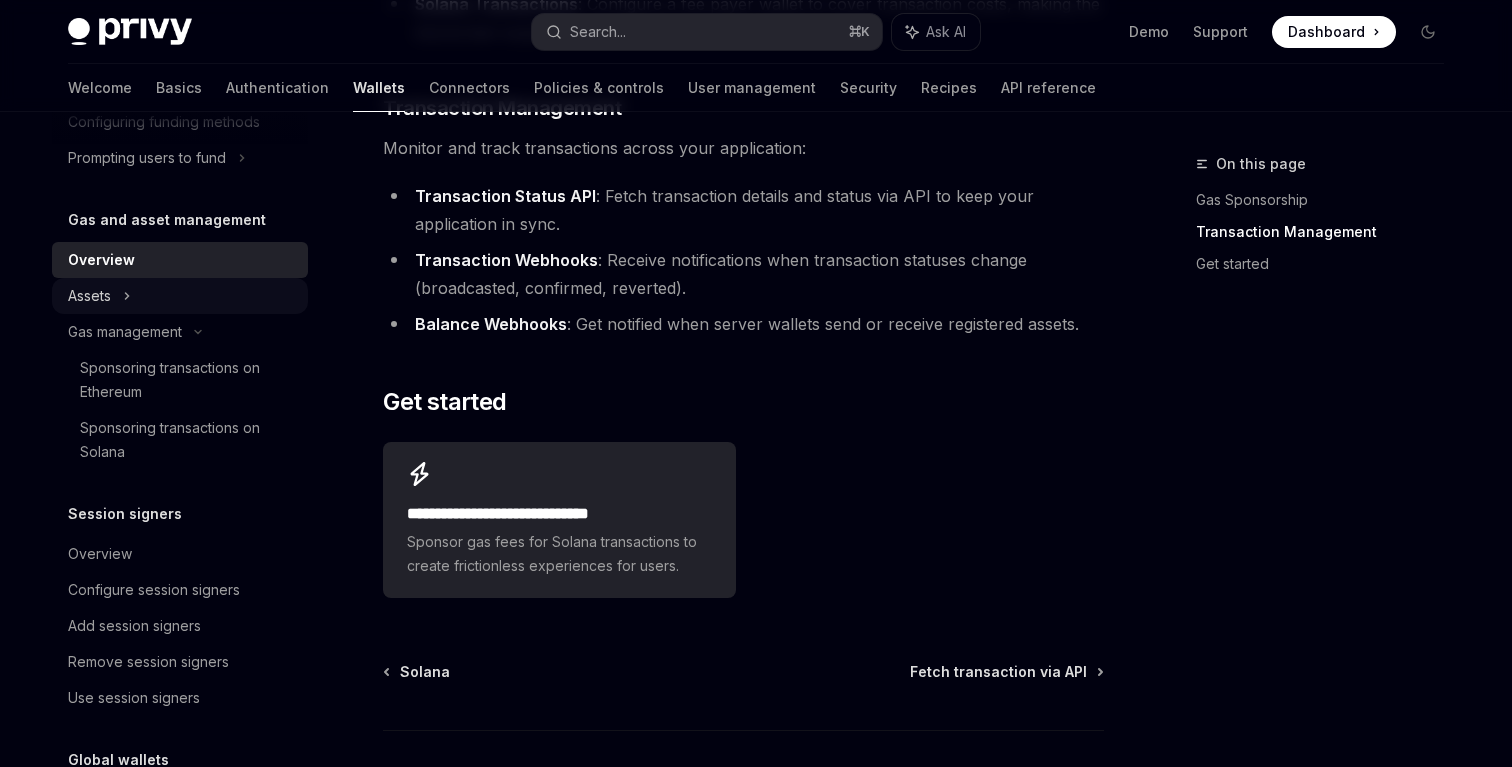 click on "Assets" at bounding box center [180, -406] 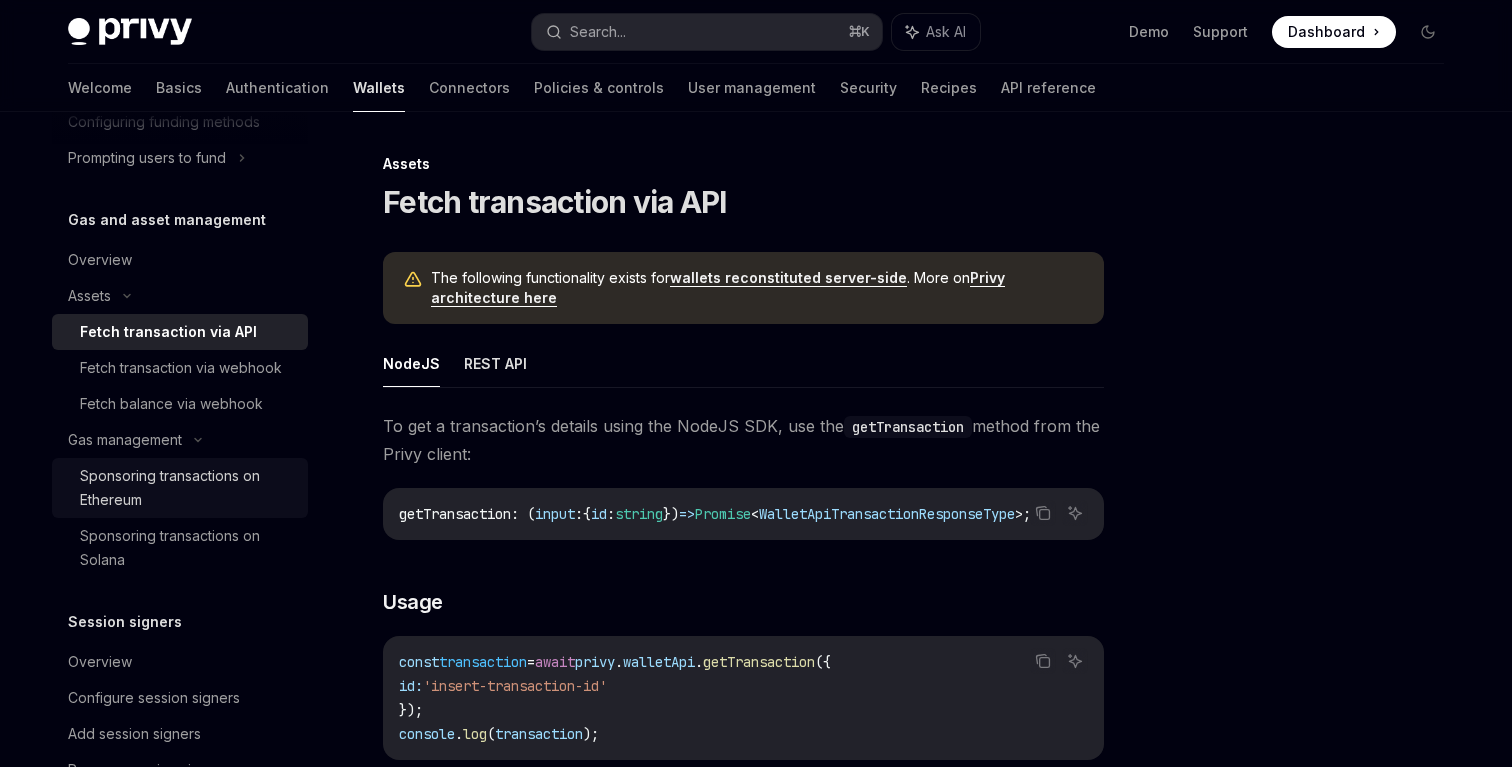 click on "Sponsoring transactions on Ethereum" at bounding box center (188, 488) 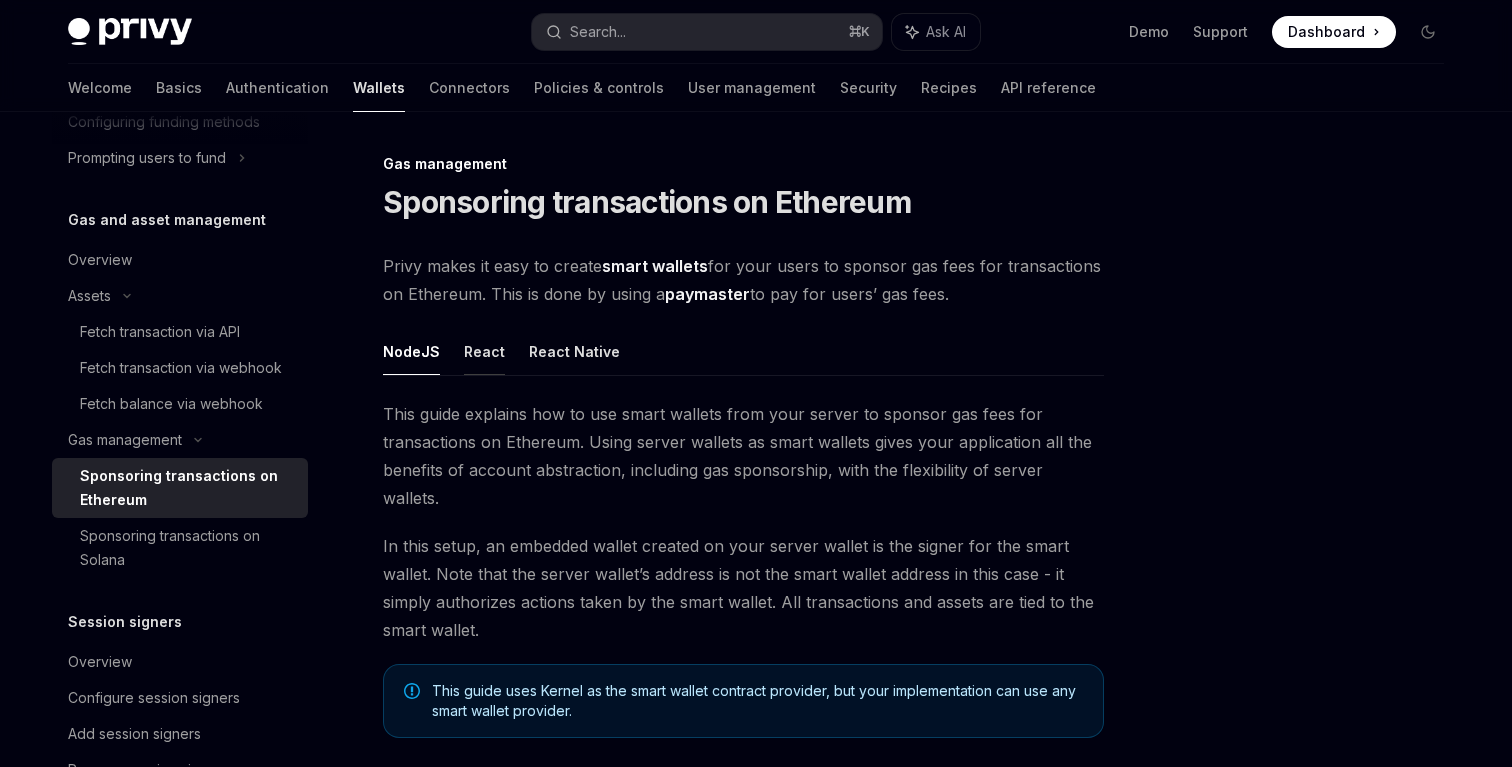 click on "React" at bounding box center [484, 351] 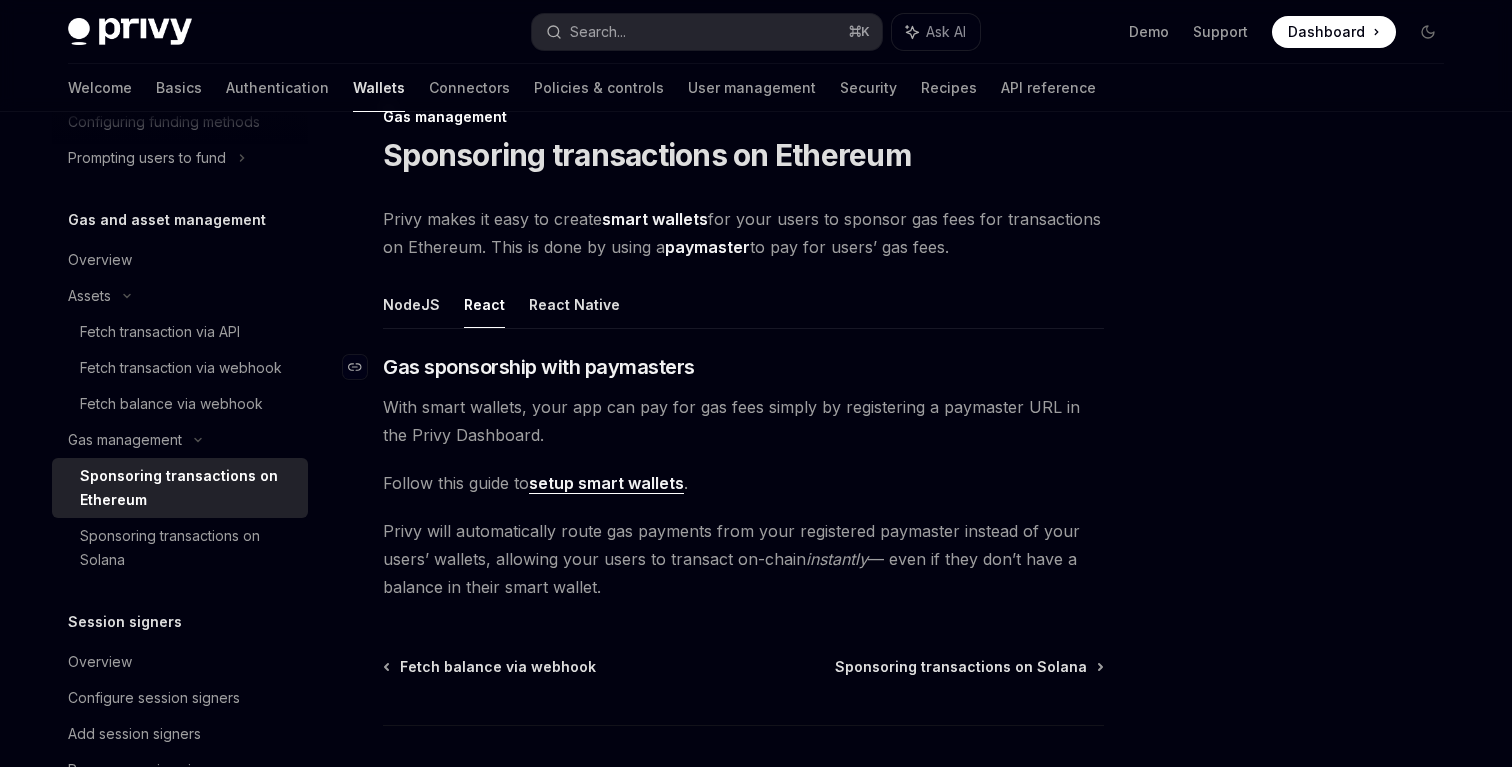 scroll, scrollTop: 0, scrollLeft: 0, axis: both 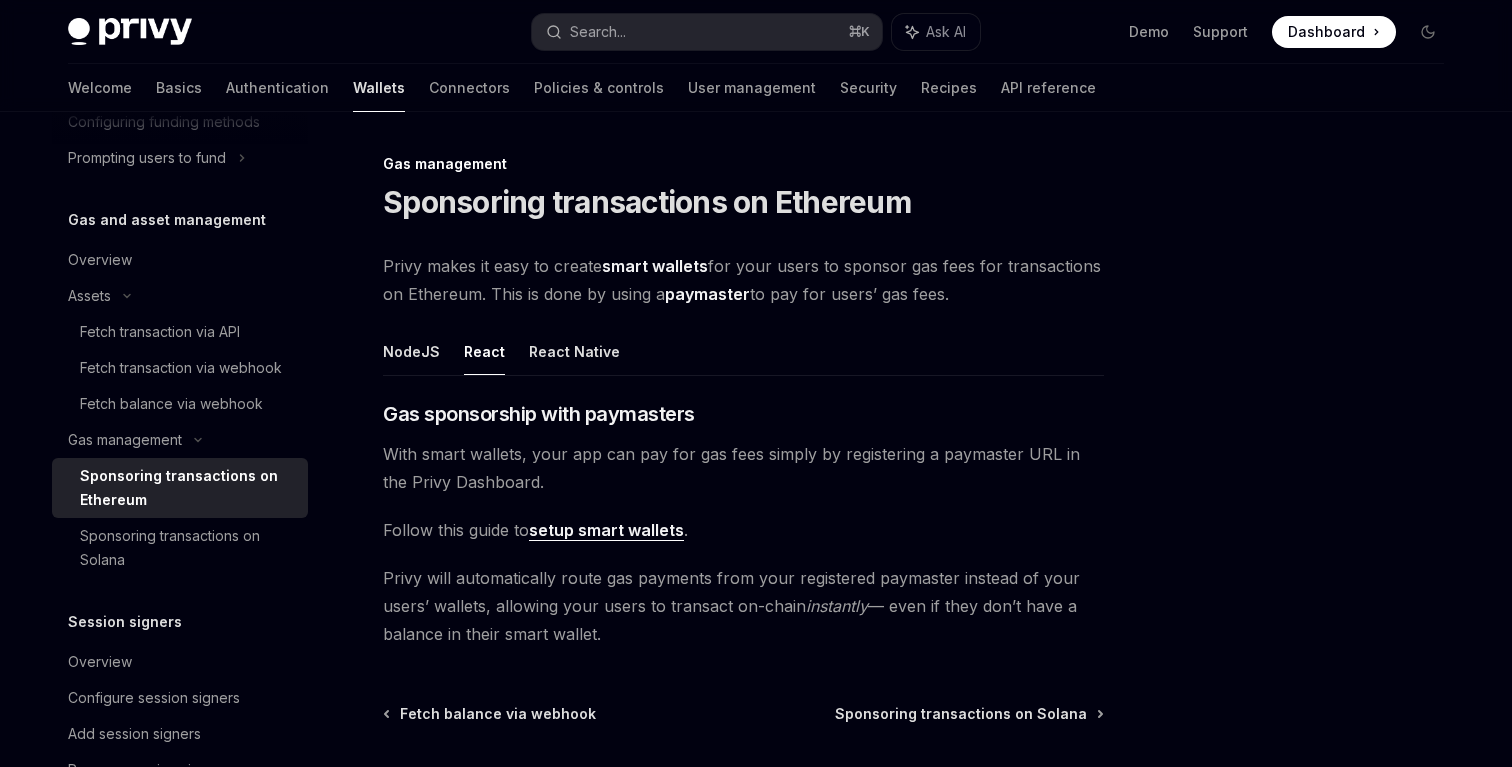 click on "setup smart wallets" at bounding box center [606, 530] 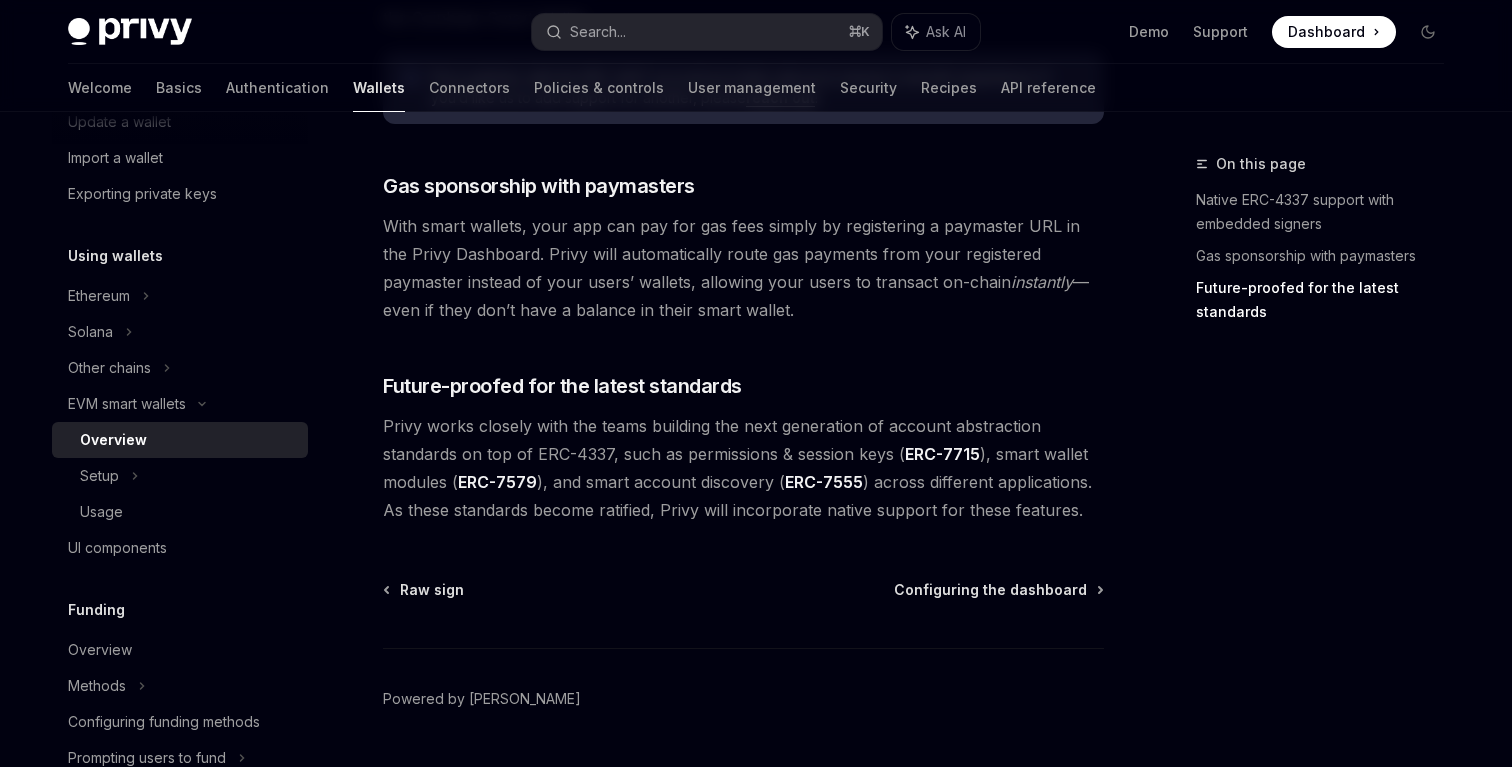 scroll, scrollTop: 1574, scrollLeft: 0, axis: vertical 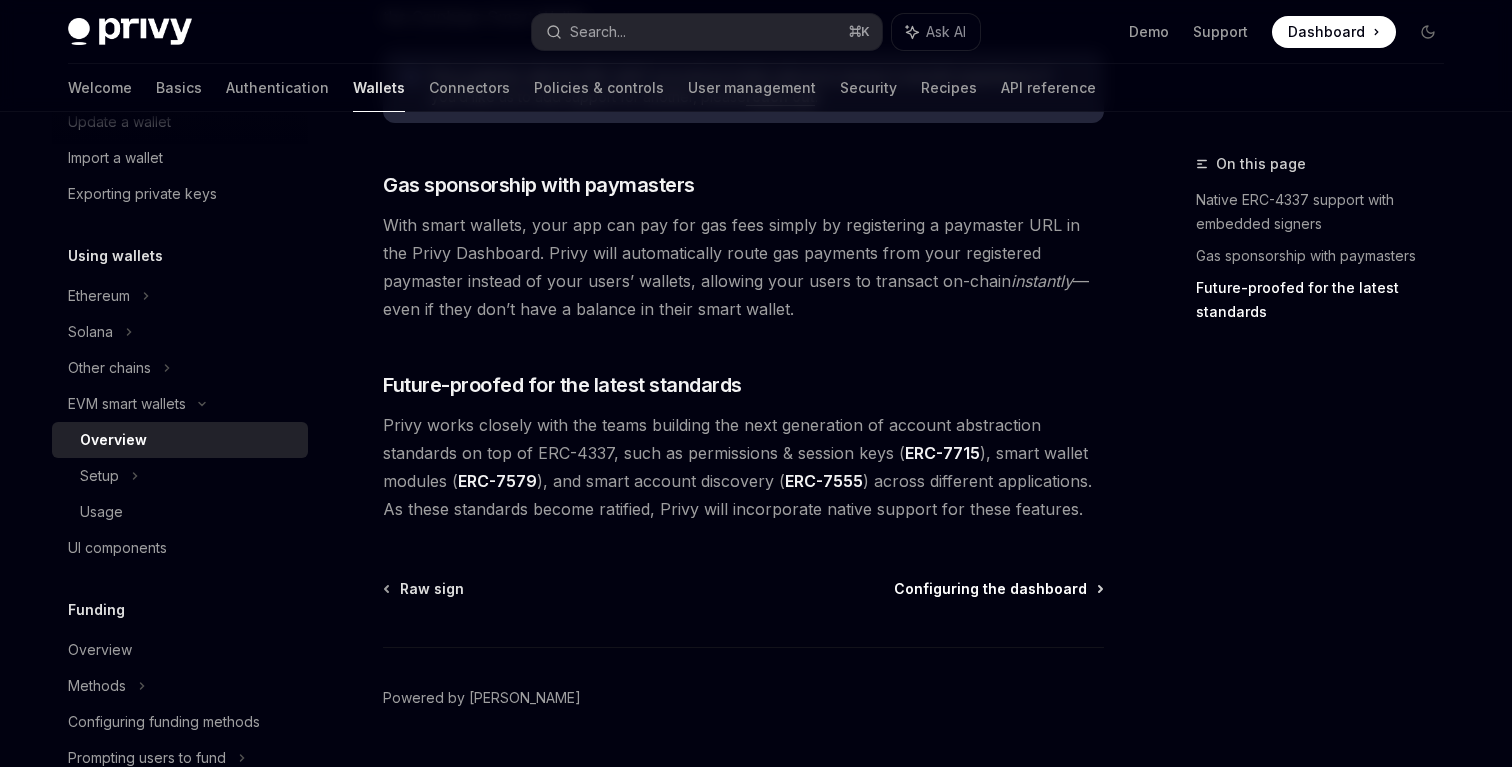click on "Configuring the dashboard" at bounding box center (990, 589) 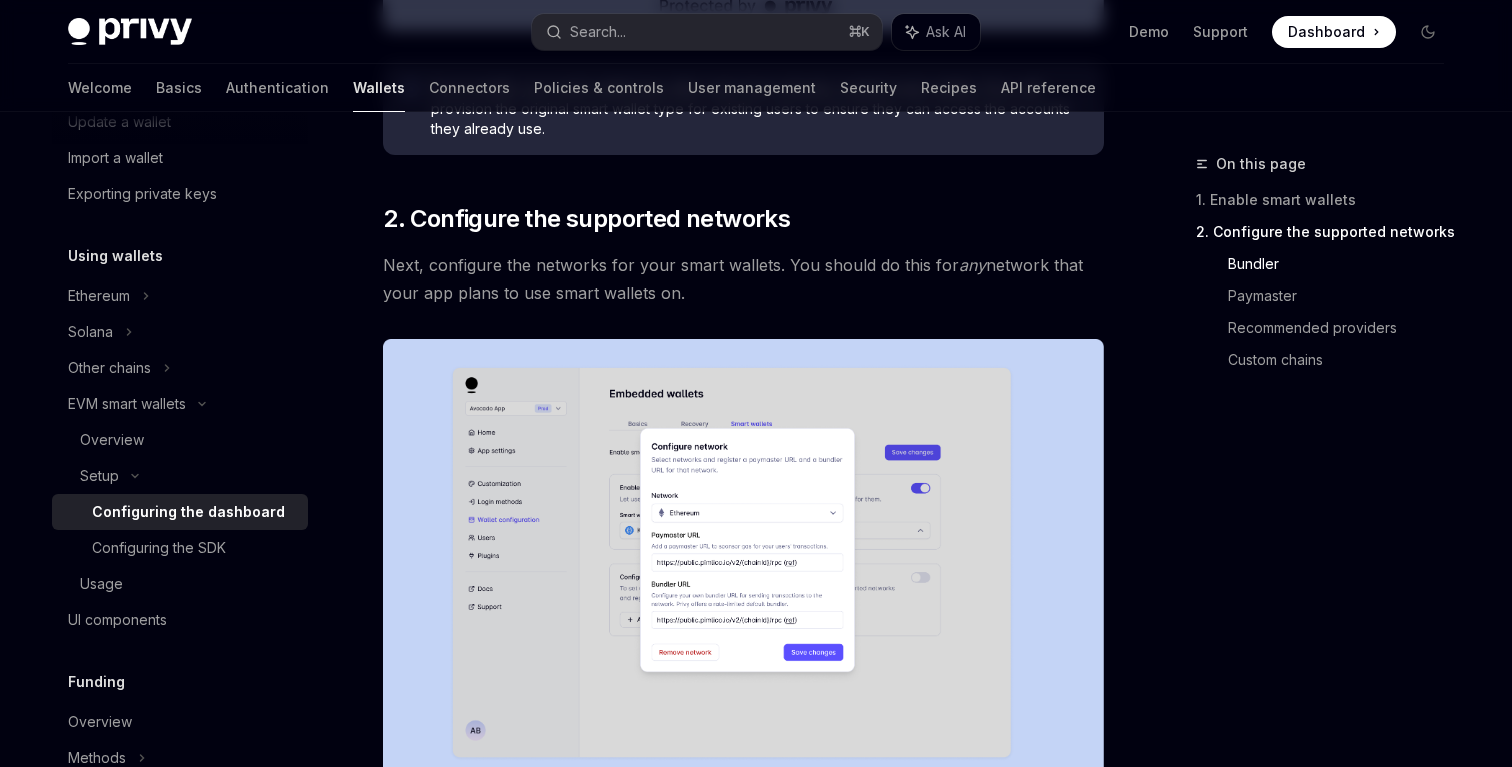 scroll, scrollTop: 972, scrollLeft: 0, axis: vertical 